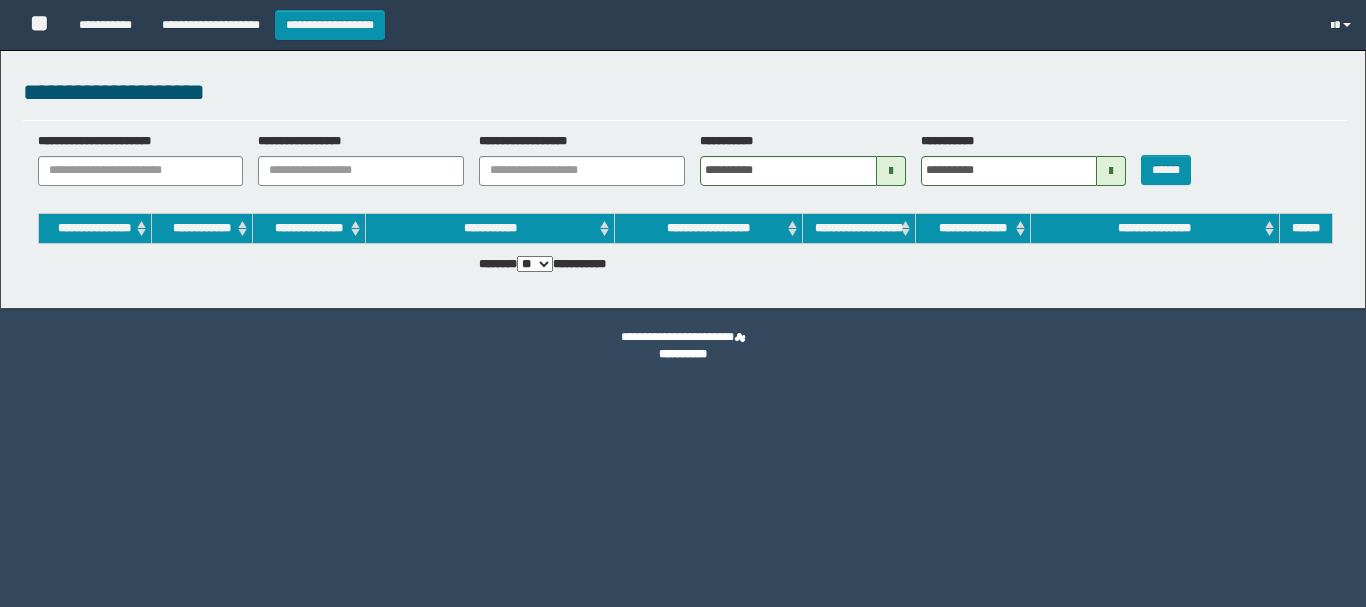 scroll, scrollTop: 0, scrollLeft: 0, axis: both 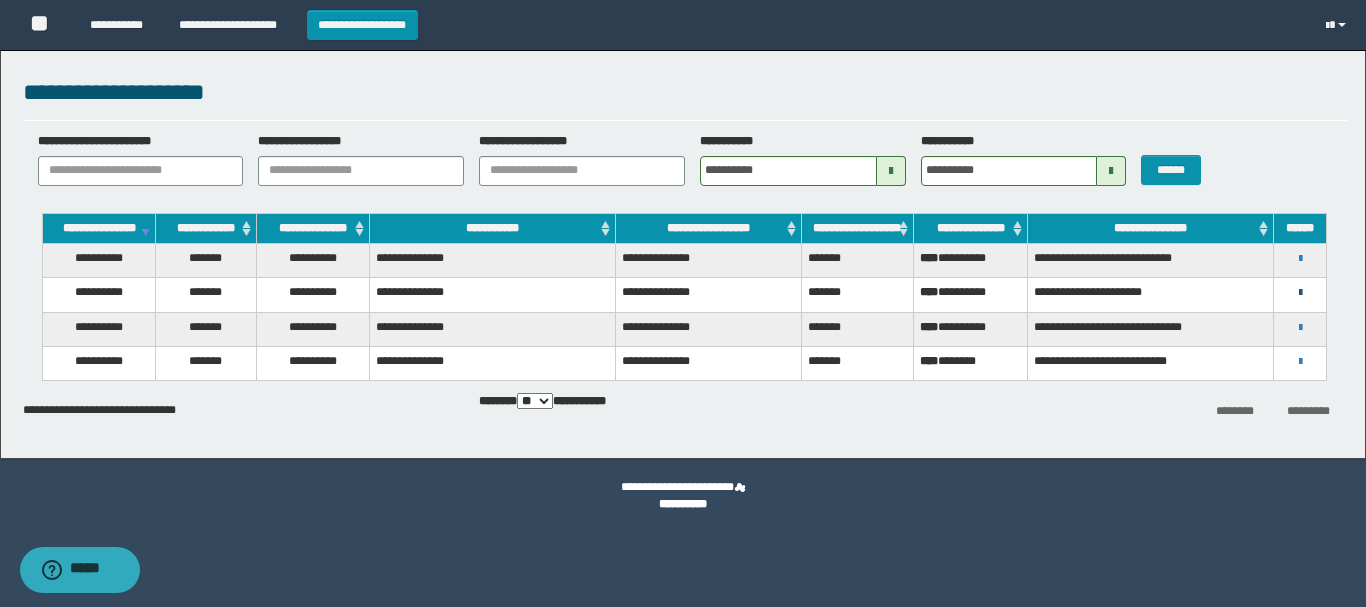 click at bounding box center (1300, 293) 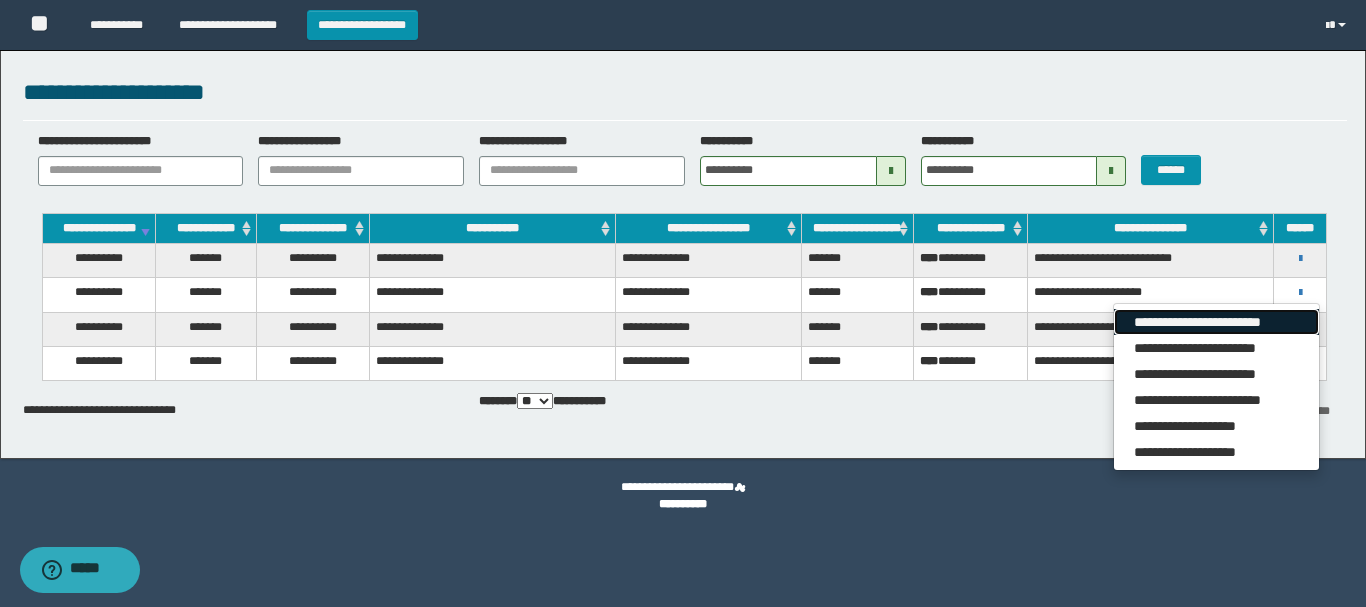 click on "**********" at bounding box center [1216, 322] 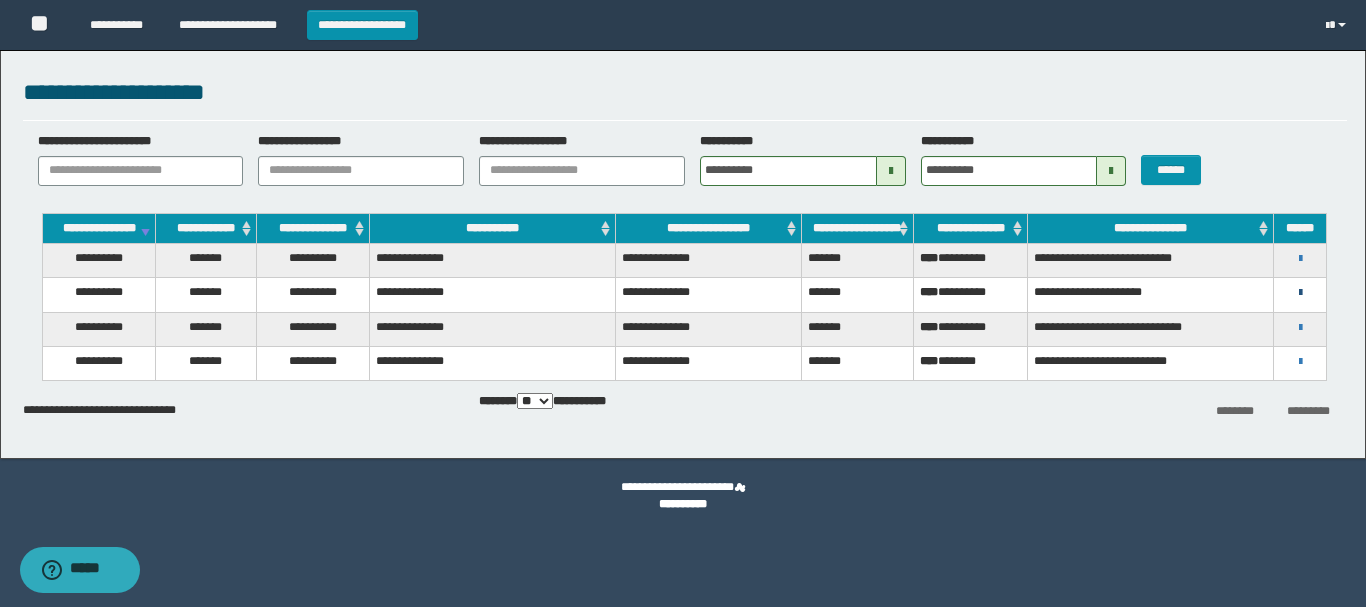 click at bounding box center [1300, 293] 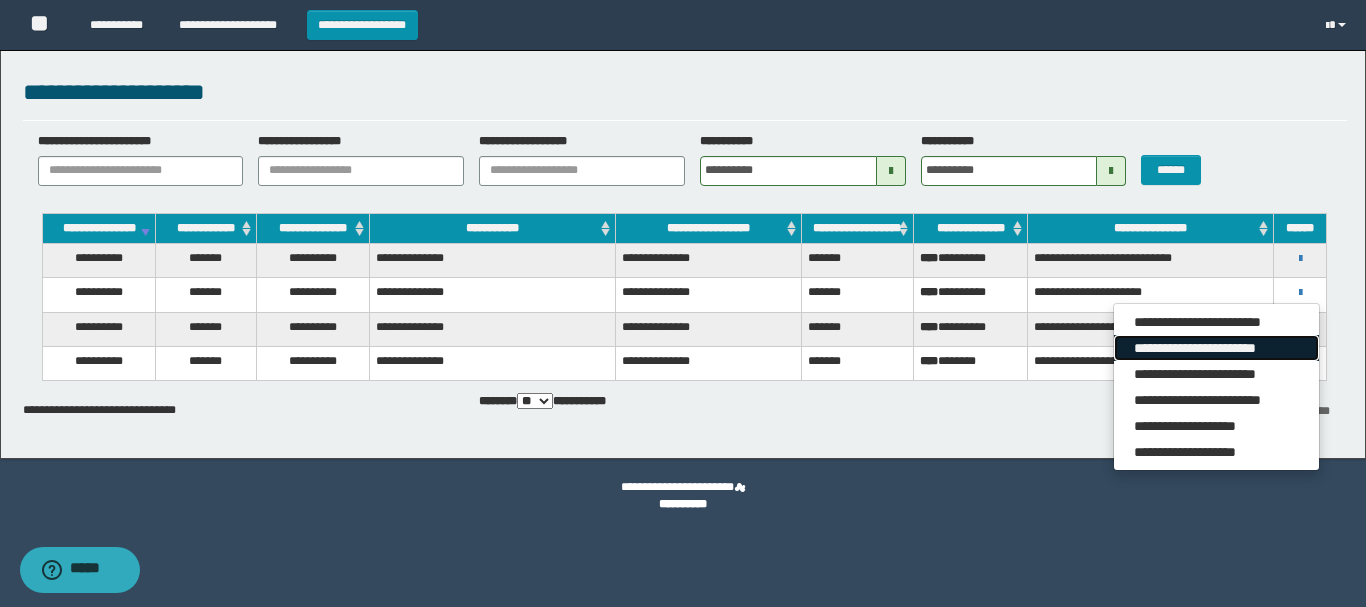 click on "**********" at bounding box center [1216, 348] 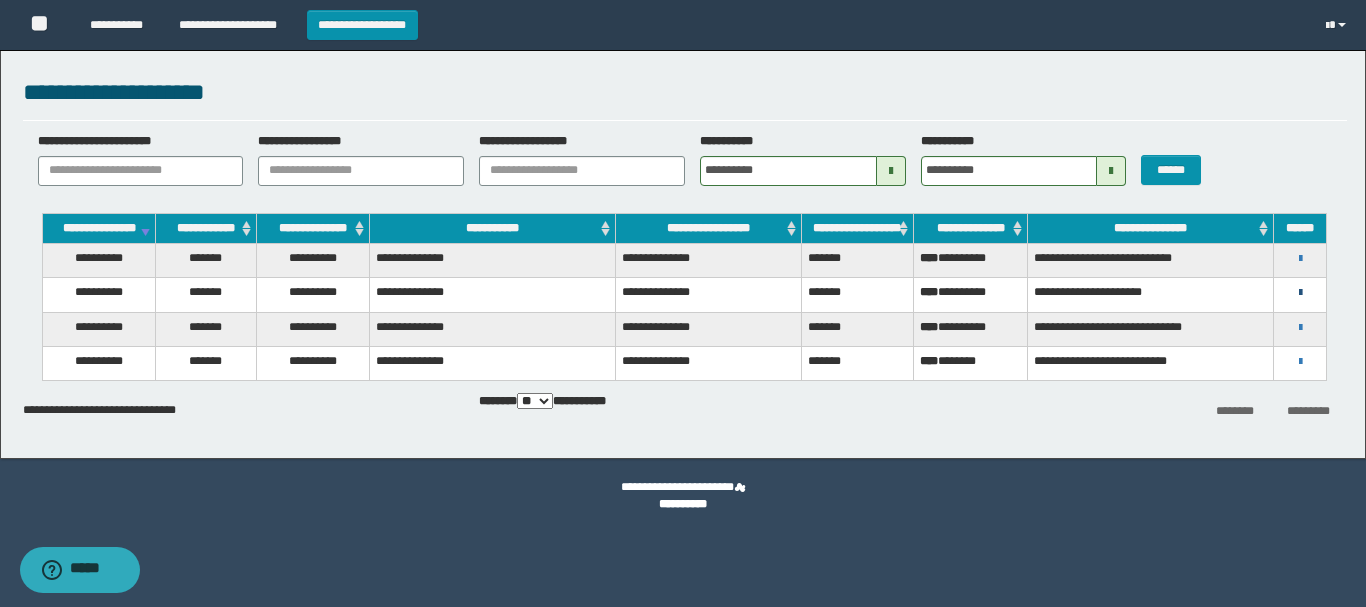 click at bounding box center [1300, 293] 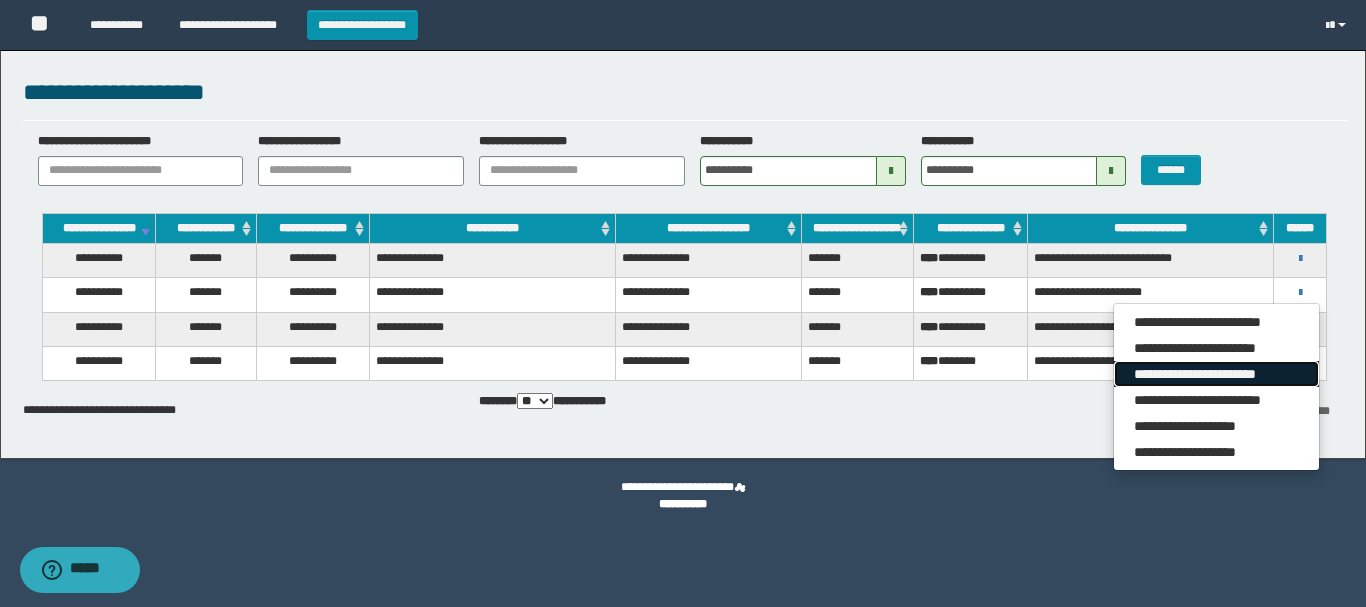 click on "**********" at bounding box center (1216, 374) 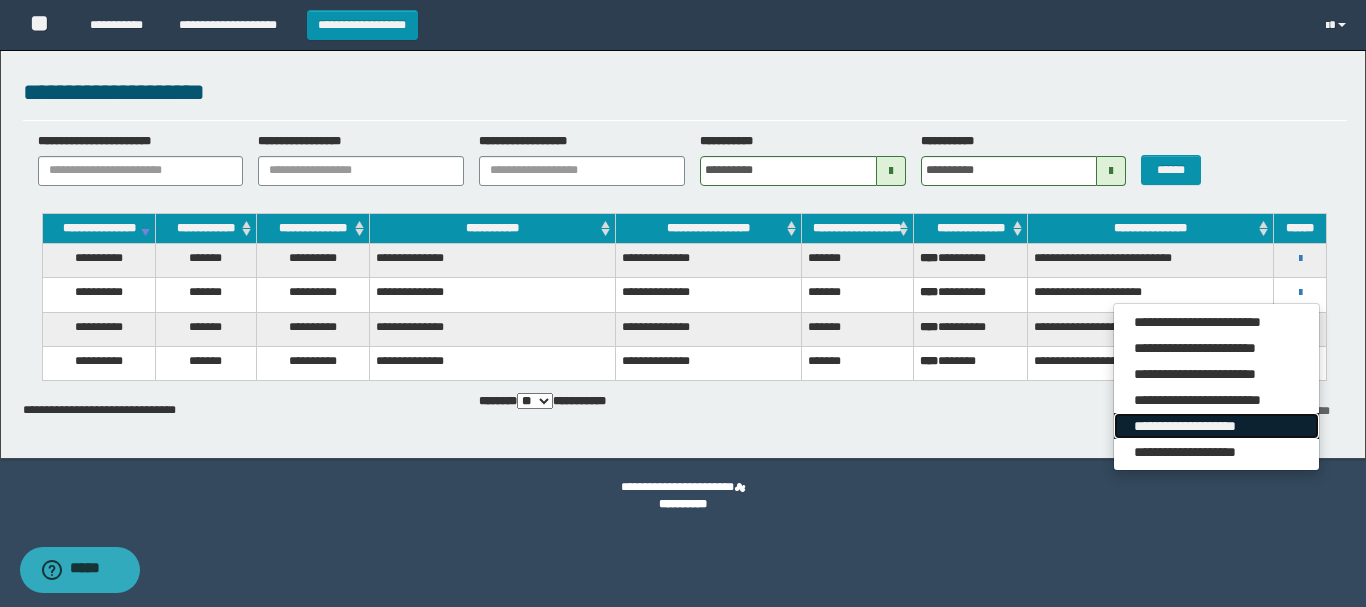 click on "**********" at bounding box center [1216, 426] 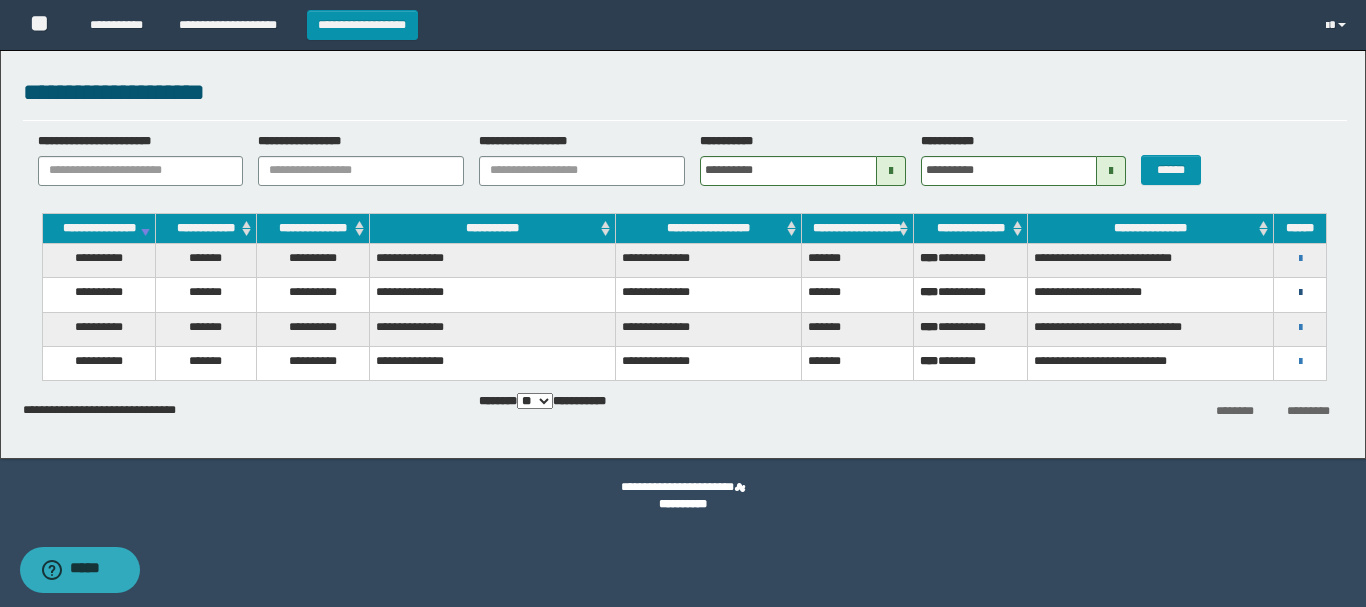 click at bounding box center (1300, 293) 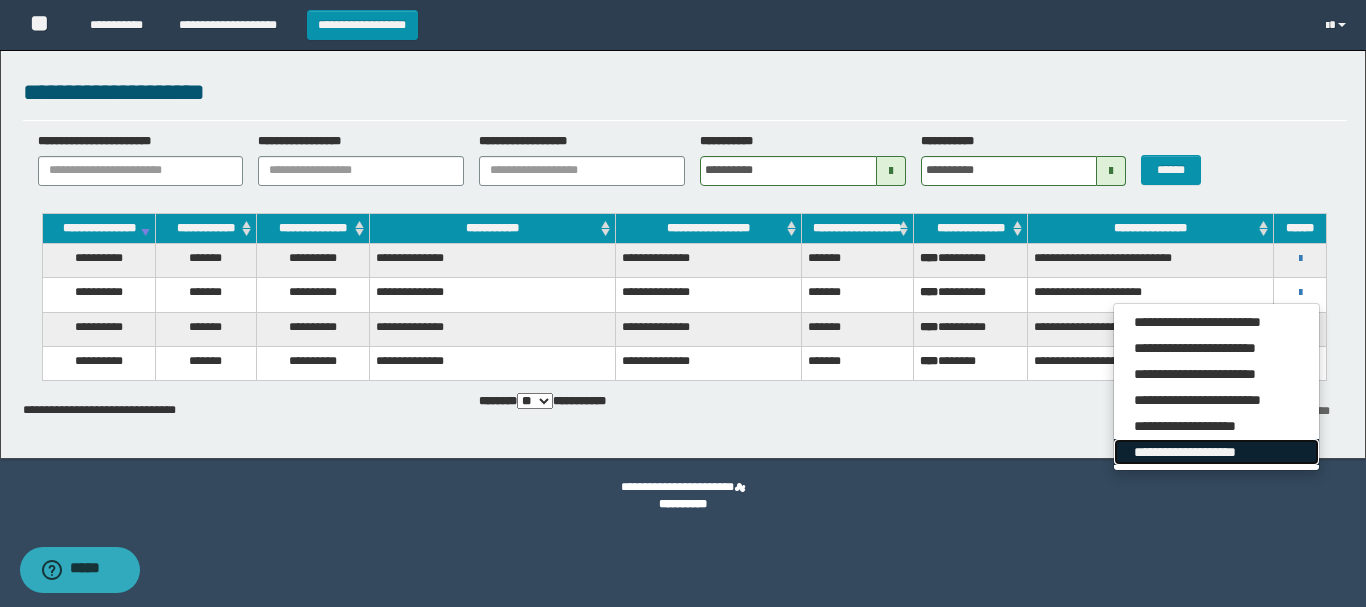 click on "**********" at bounding box center (1216, 452) 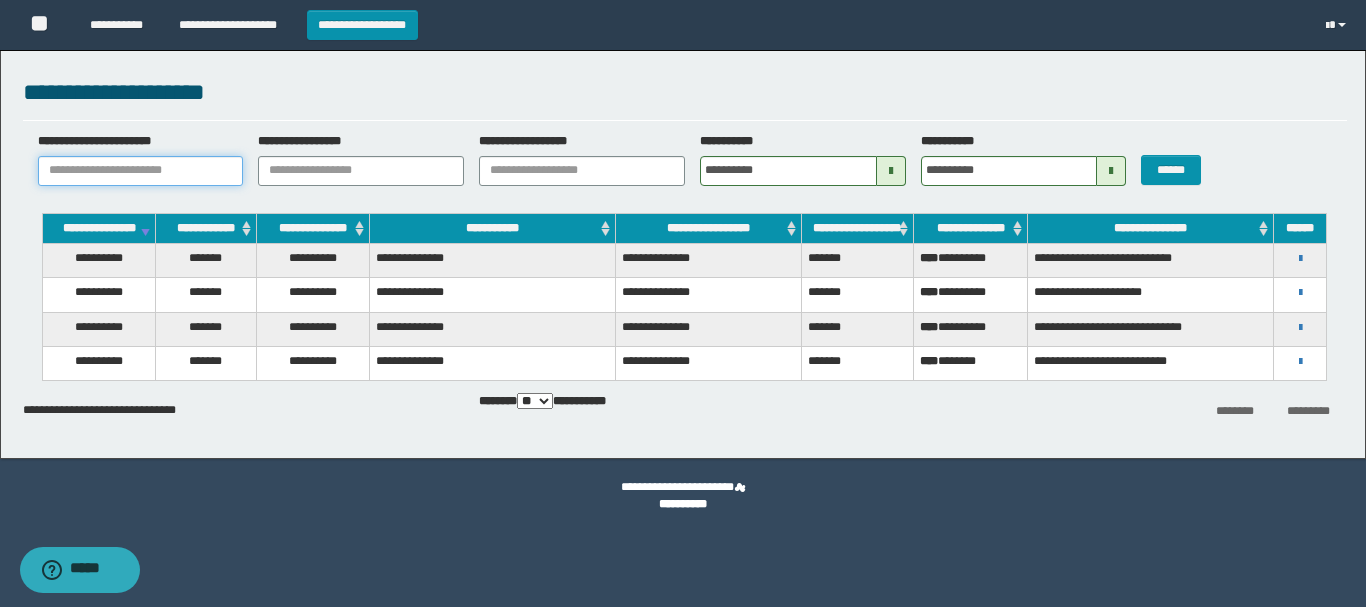 click on "**********" at bounding box center [141, 171] 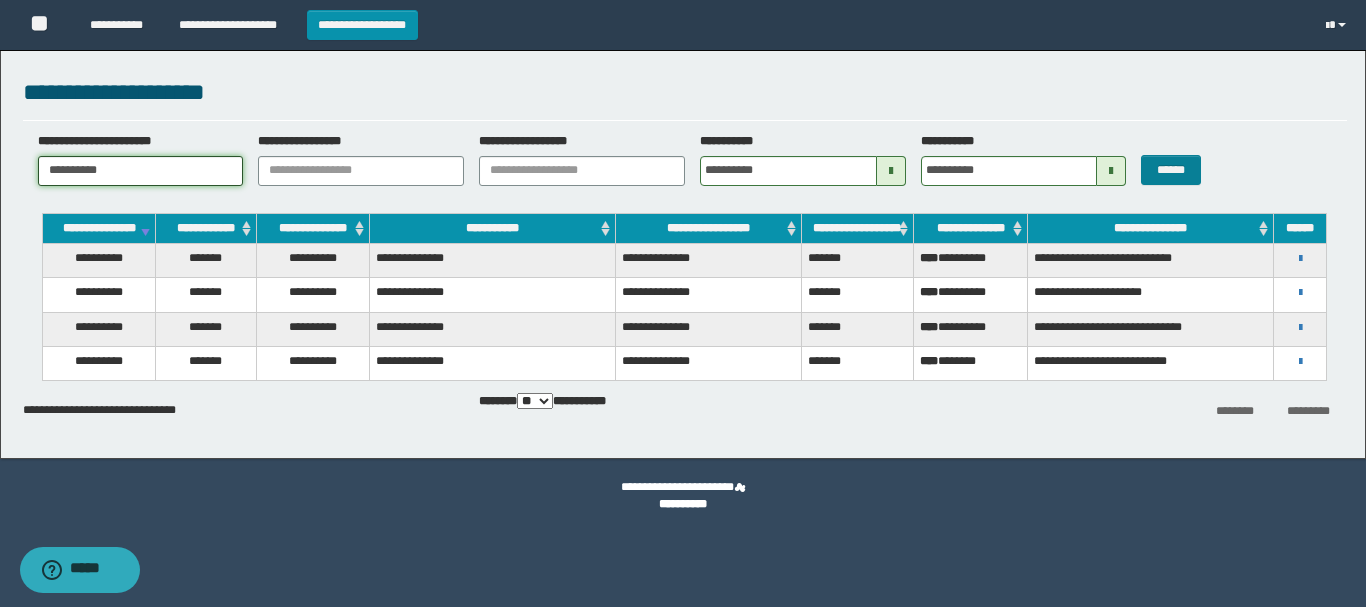 type on "**********" 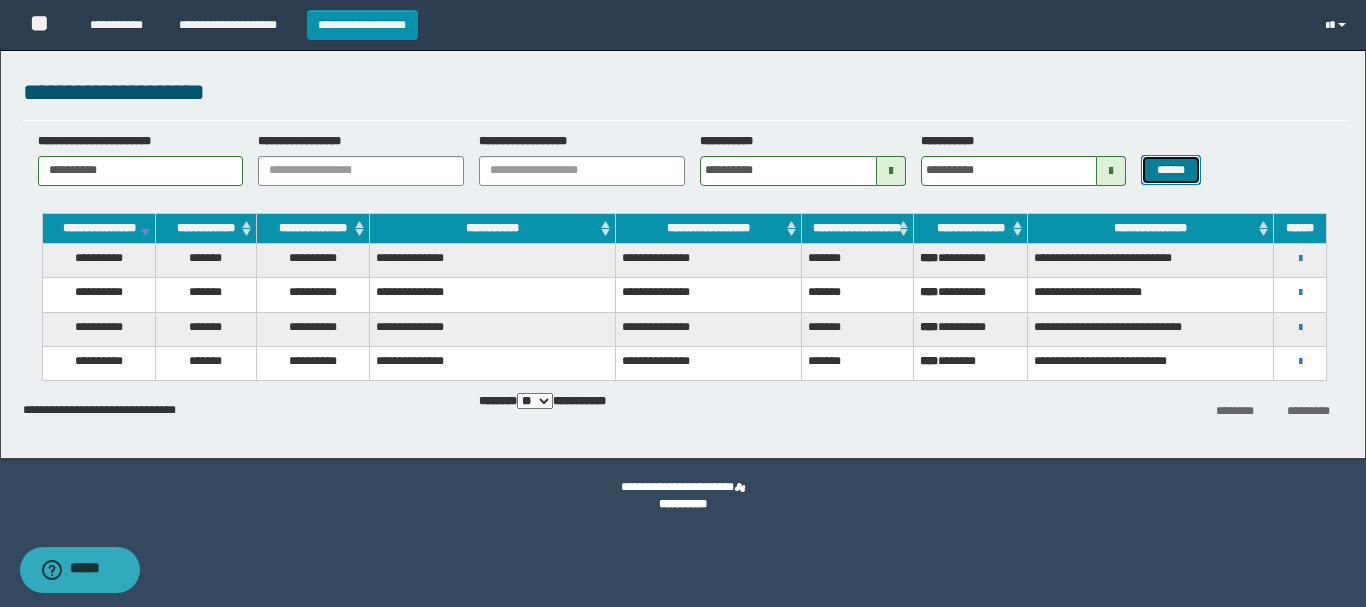 click on "******" at bounding box center (1170, 170) 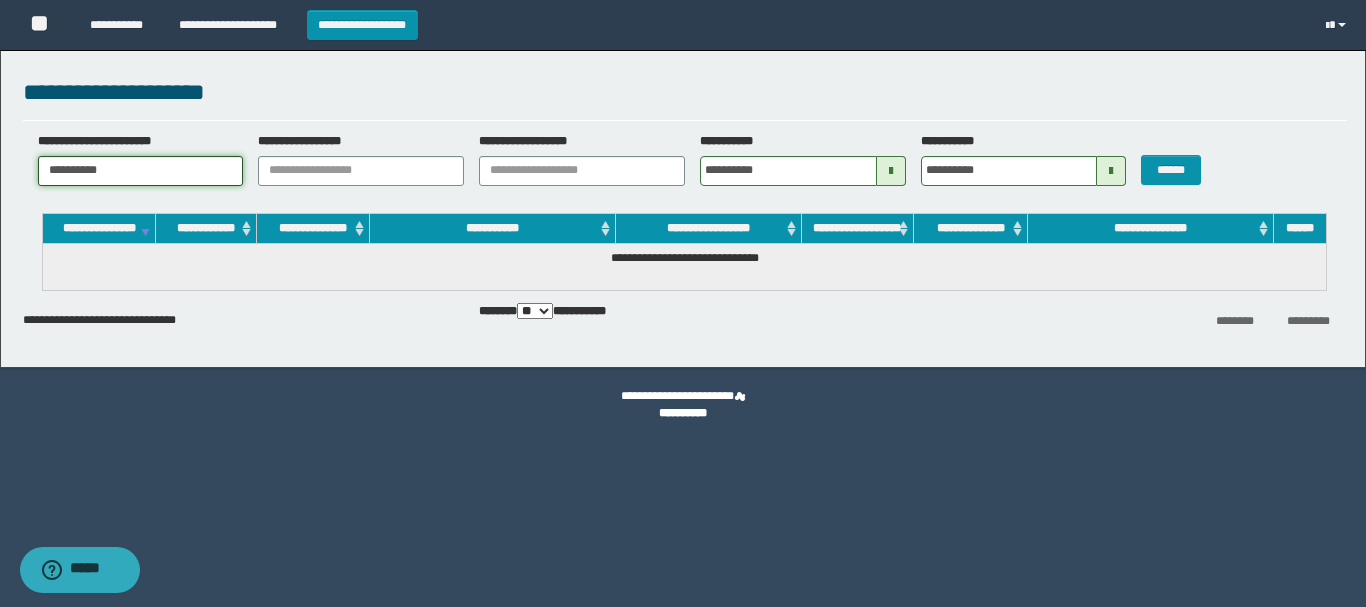 drag, startPoint x: 154, startPoint y: 173, endPoint x: 0, endPoint y: 161, distance: 154.46683 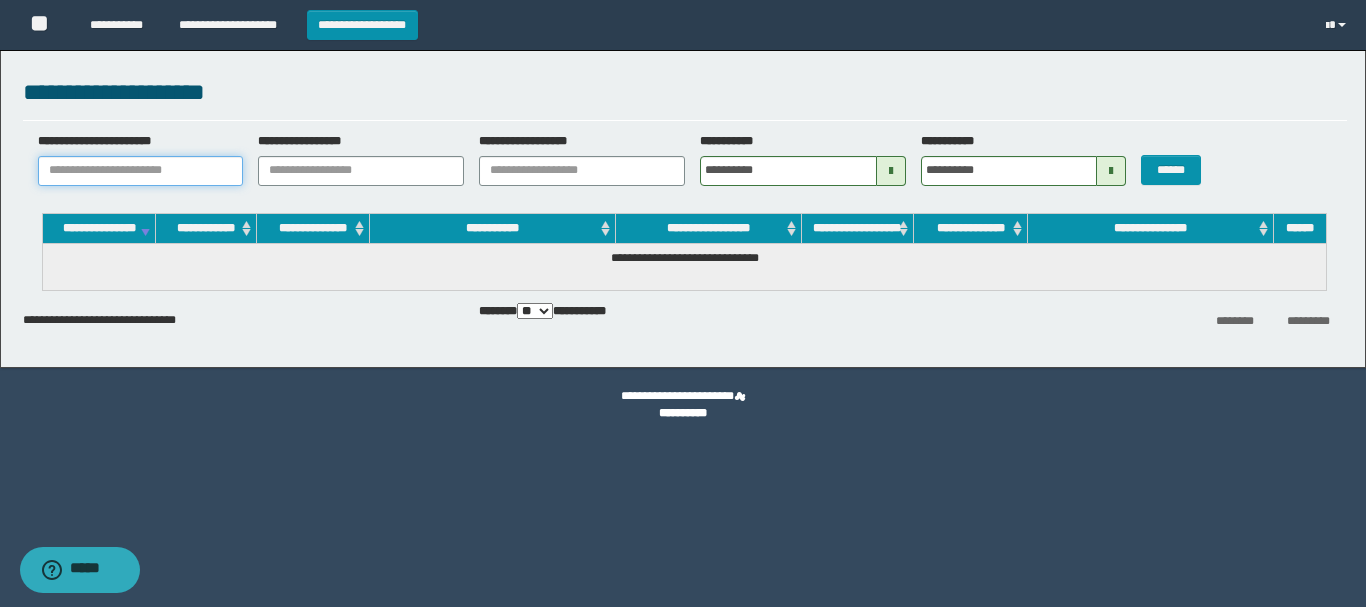paste on "**********" 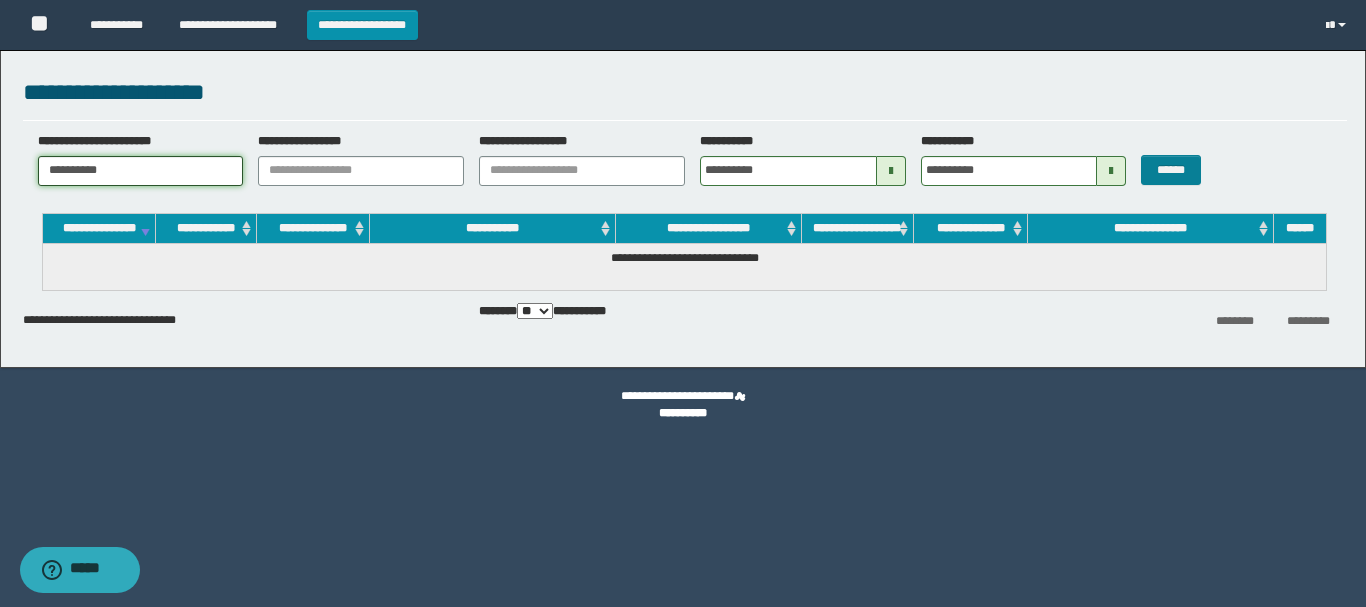 type on "**********" 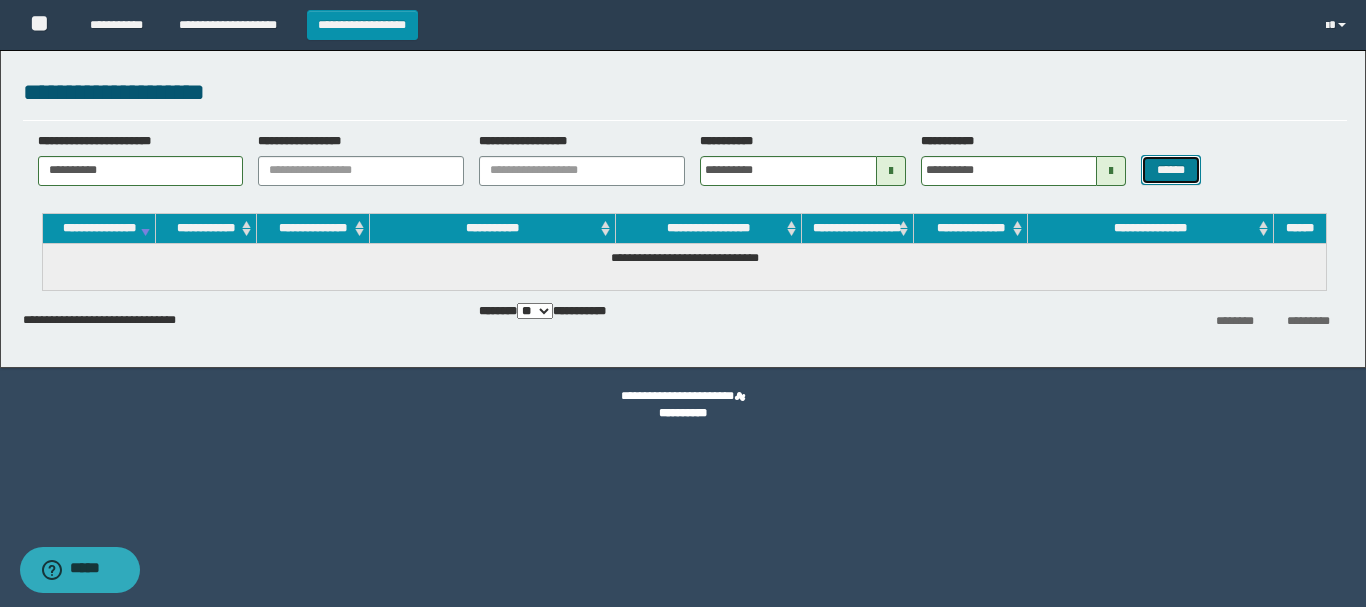 drag, startPoint x: 1187, startPoint y: 171, endPoint x: 1166, endPoint y: 264, distance: 95.34149 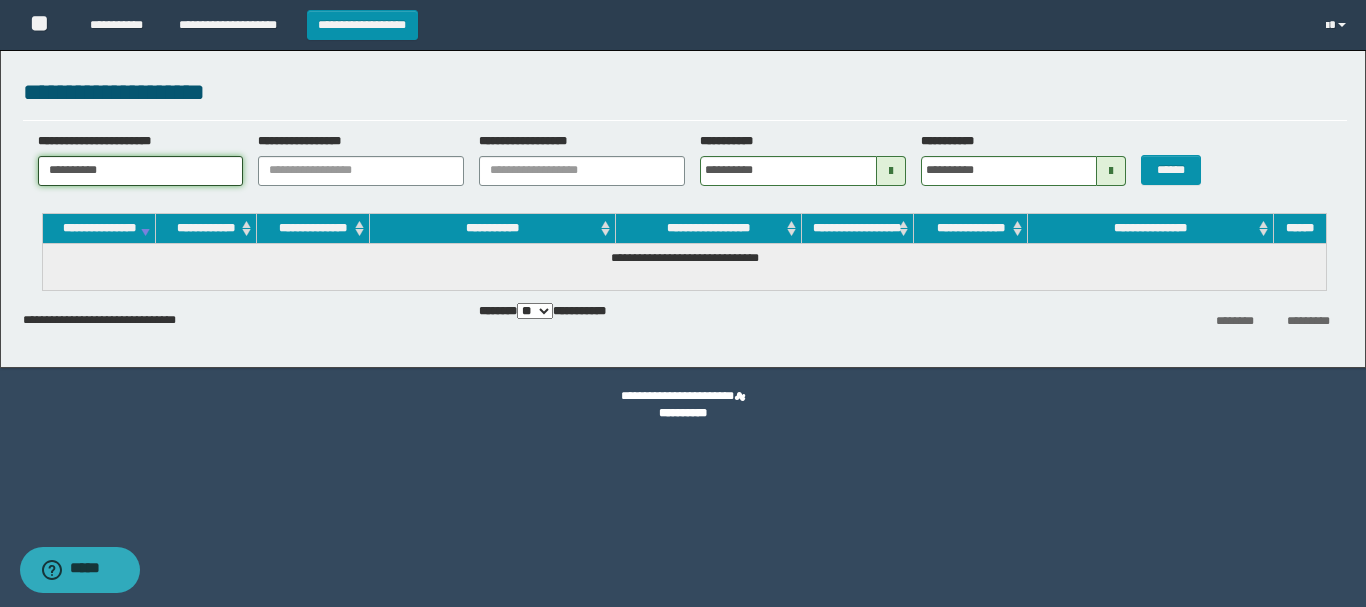 drag, startPoint x: 124, startPoint y: 175, endPoint x: 0, endPoint y: 174, distance: 124.004036 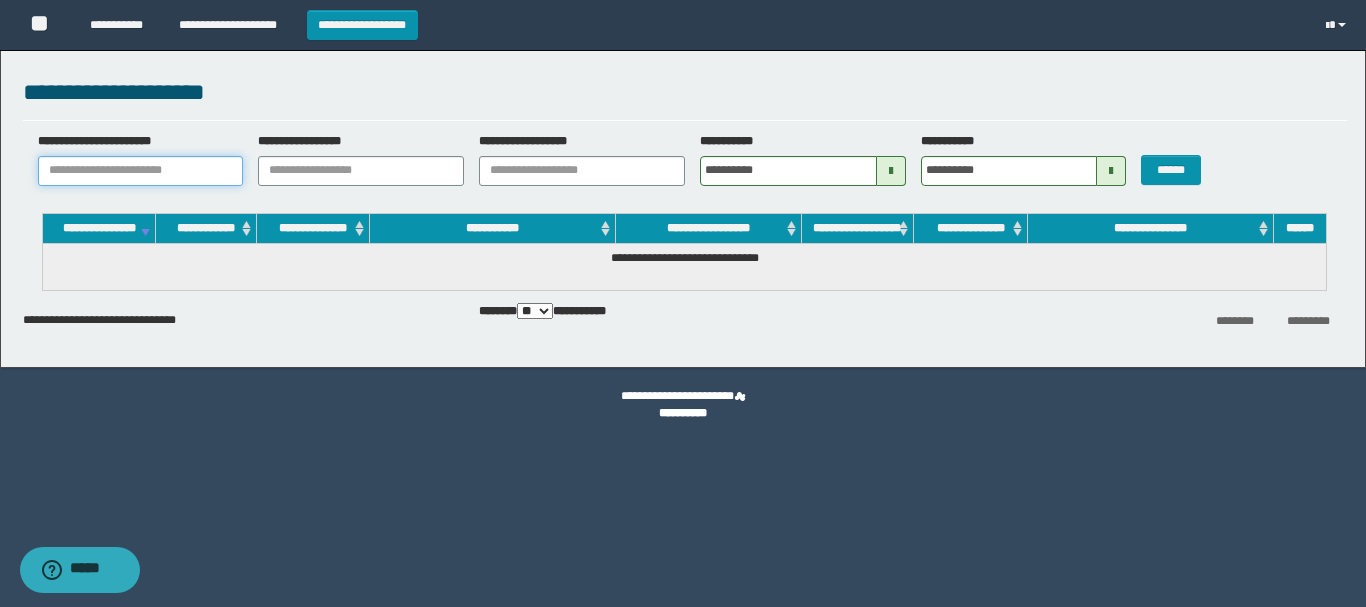 type 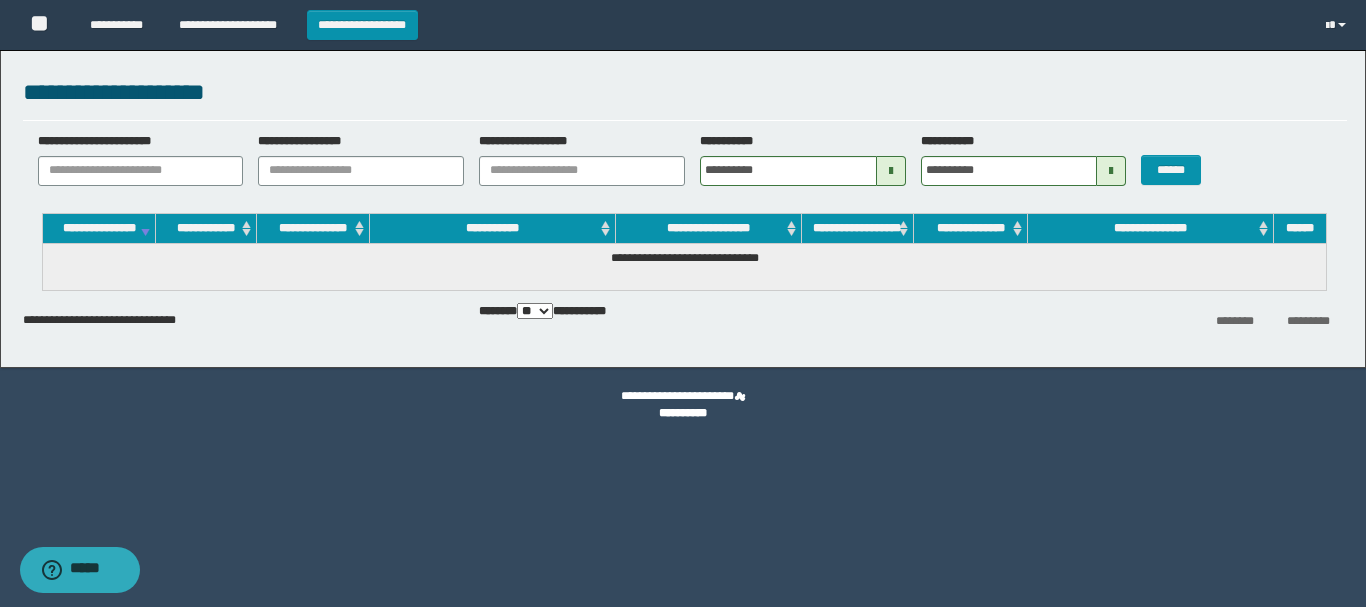click on "**********" at bounding box center (683, 413) 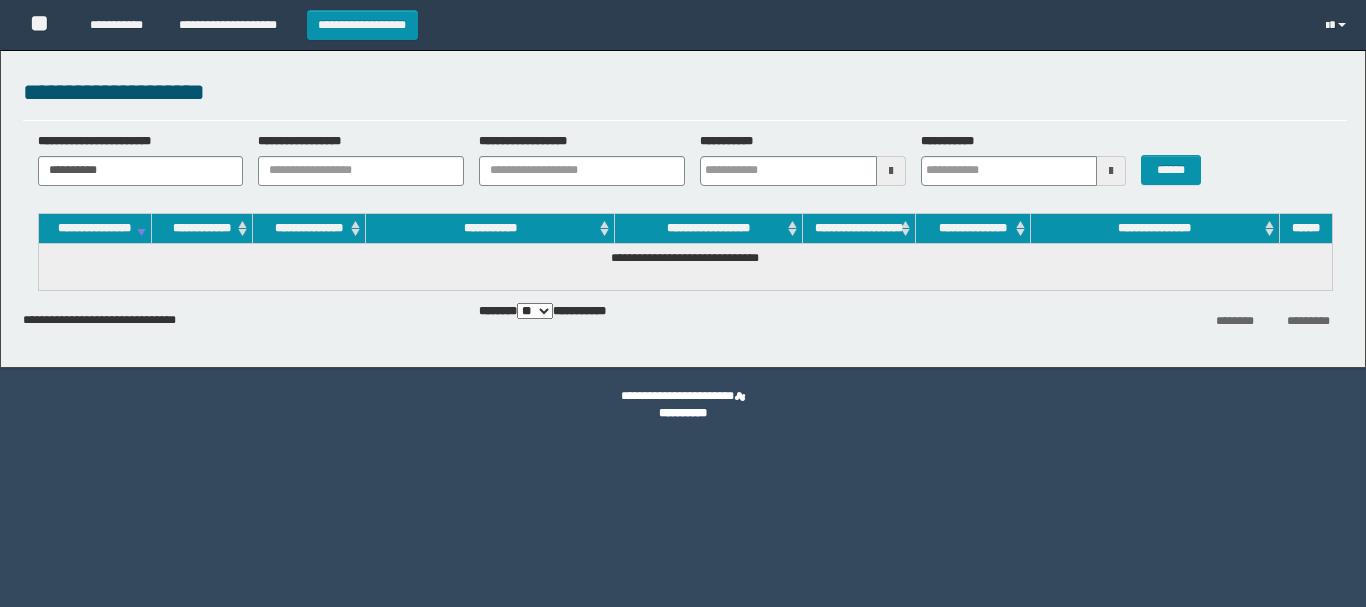 scroll, scrollTop: 0, scrollLeft: 0, axis: both 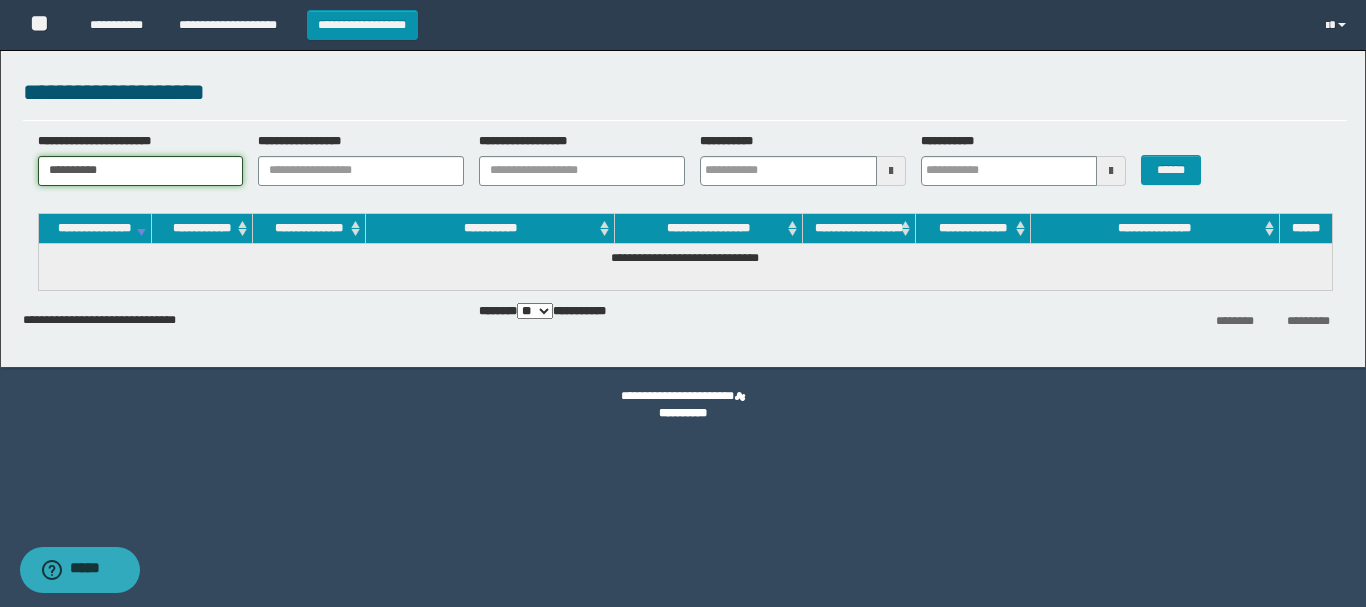 drag, startPoint x: 176, startPoint y: 173, endPoint x: 75, endPoint y: 171, distance: 101.0198 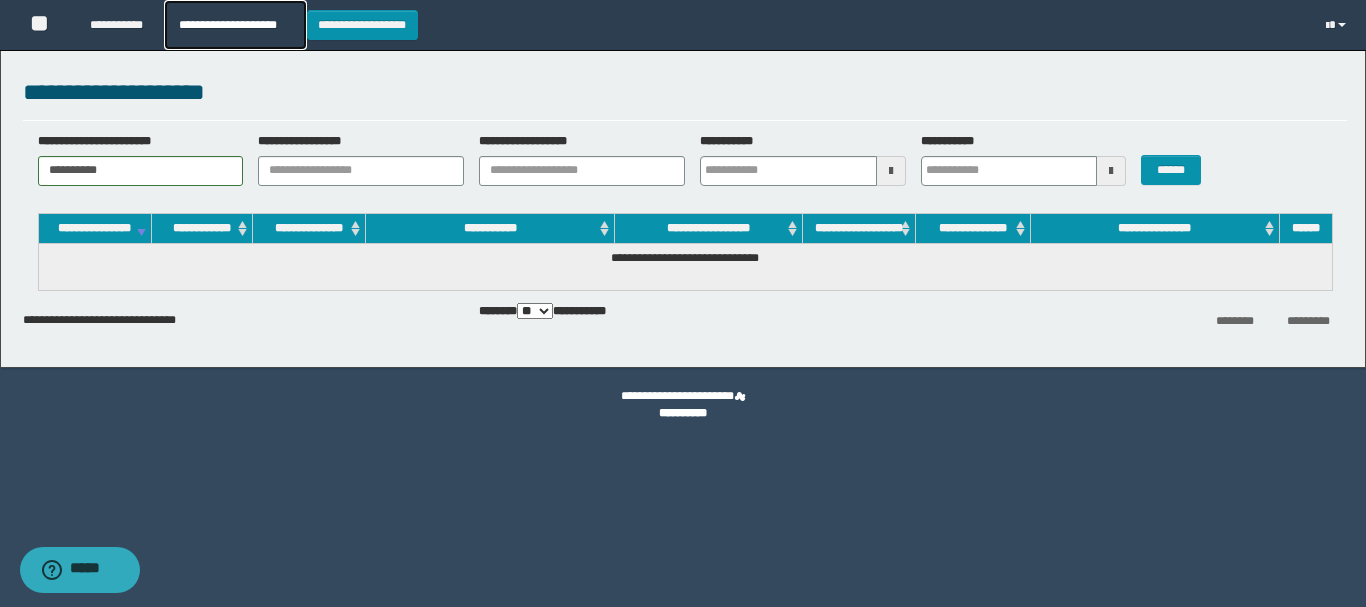 click on "**********" at bounding box center (235, 25) 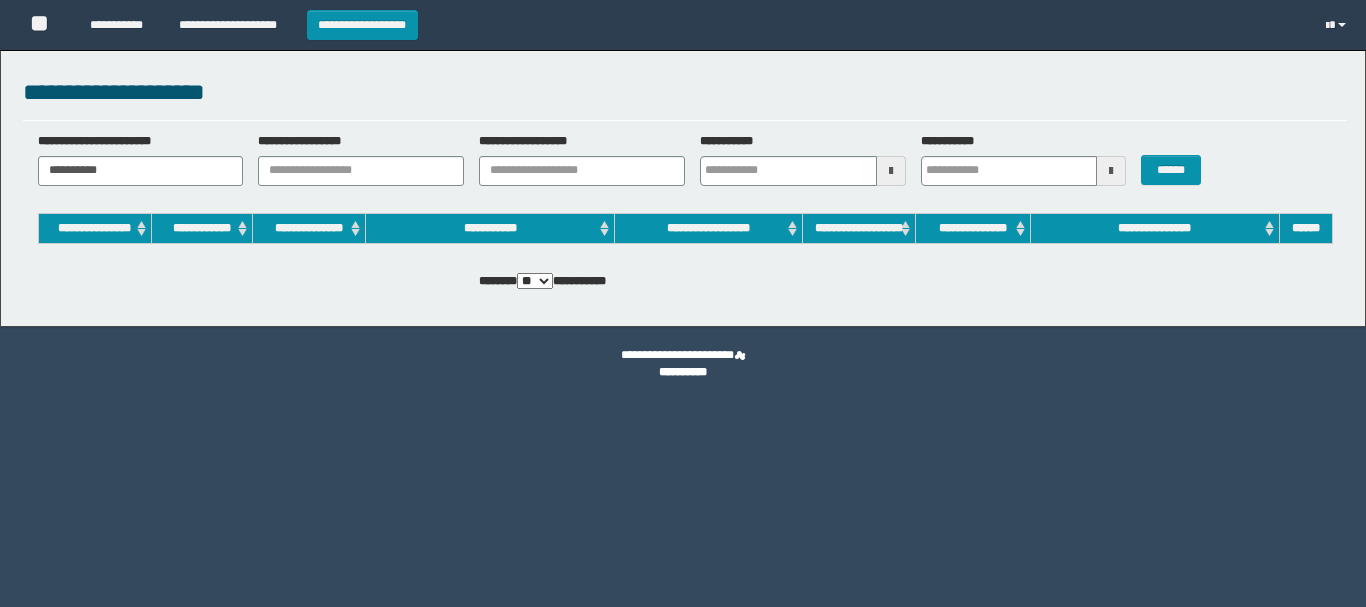 scroll, scrollTop: 0, scrollLeft: 0, axis: both 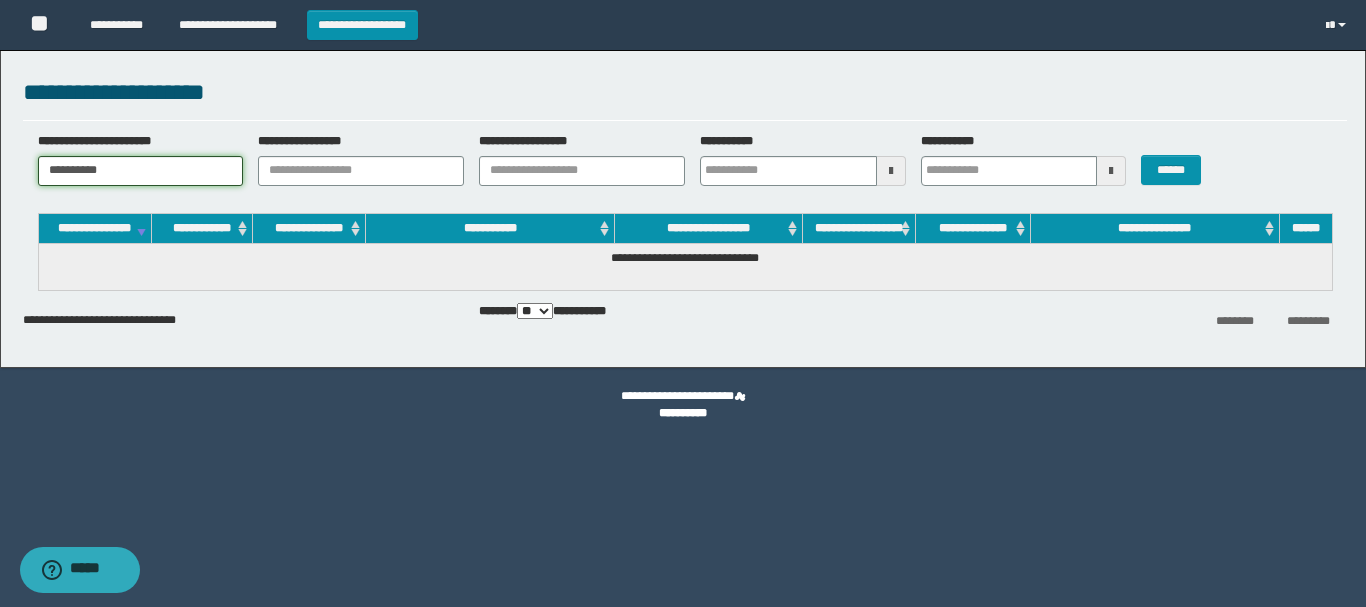 drag, startPoint x: 119, startPoint y: 179, endPoint x: 30, endPoint y: 174, distance: 89.140335 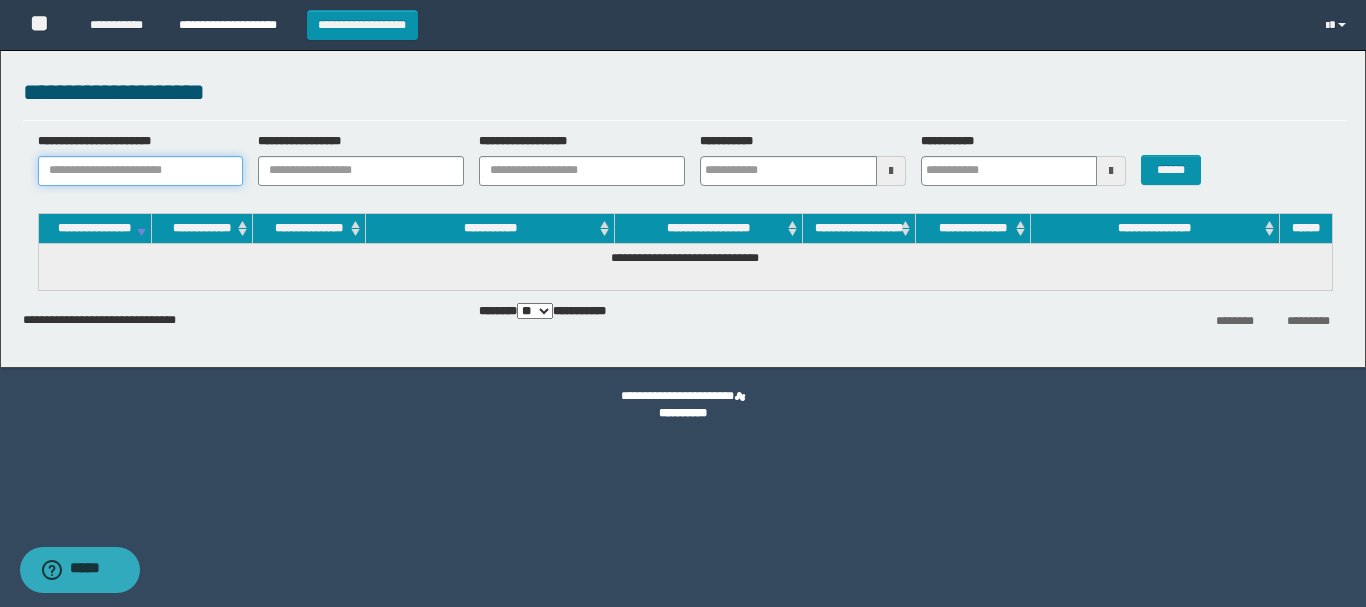 type 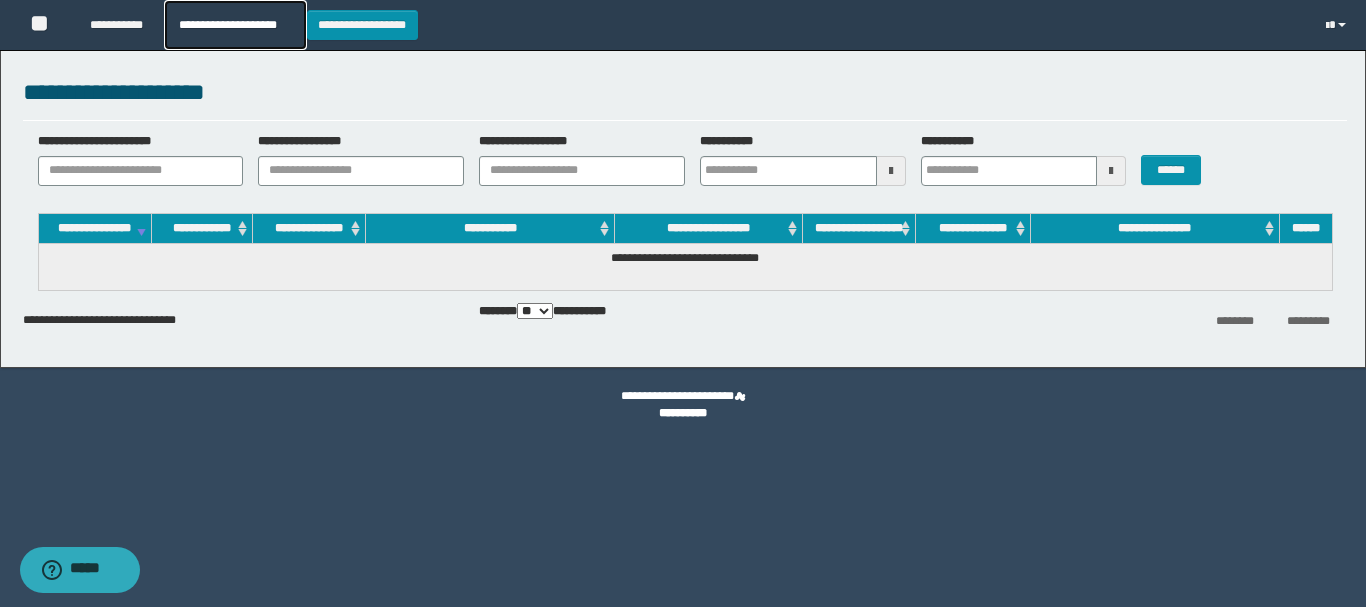 click on "**********" at bounding box center [235, 25] 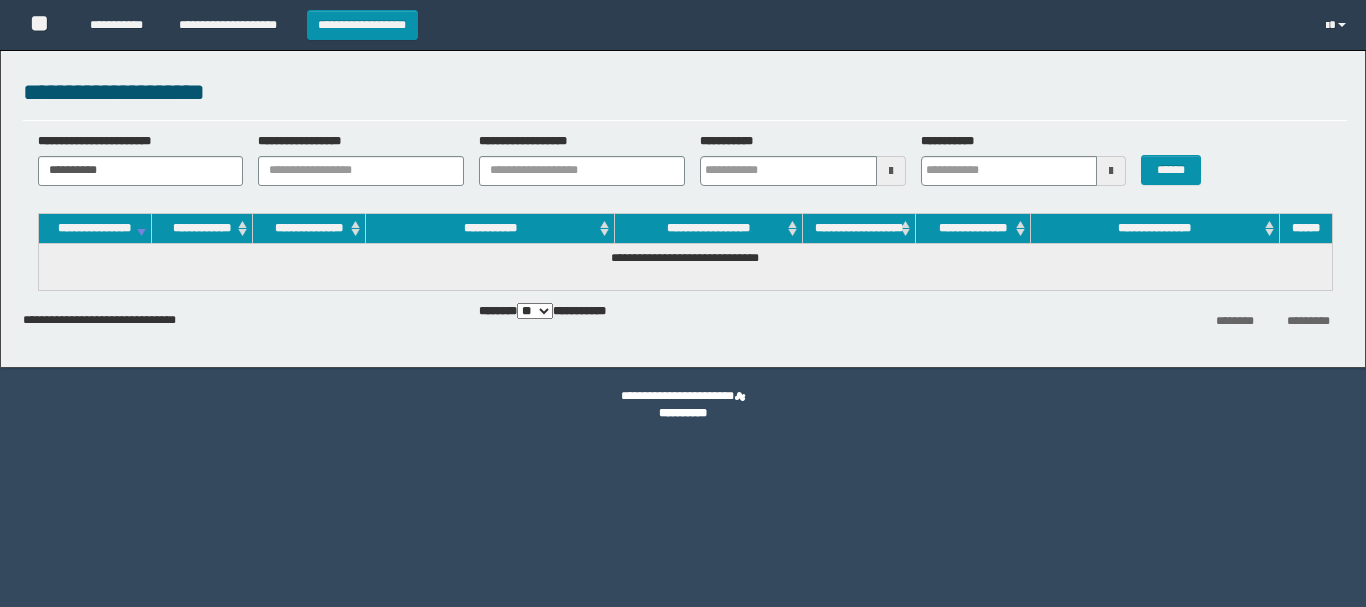 scroll, scrollTop: 0, scrollLeft: 0, axis: both 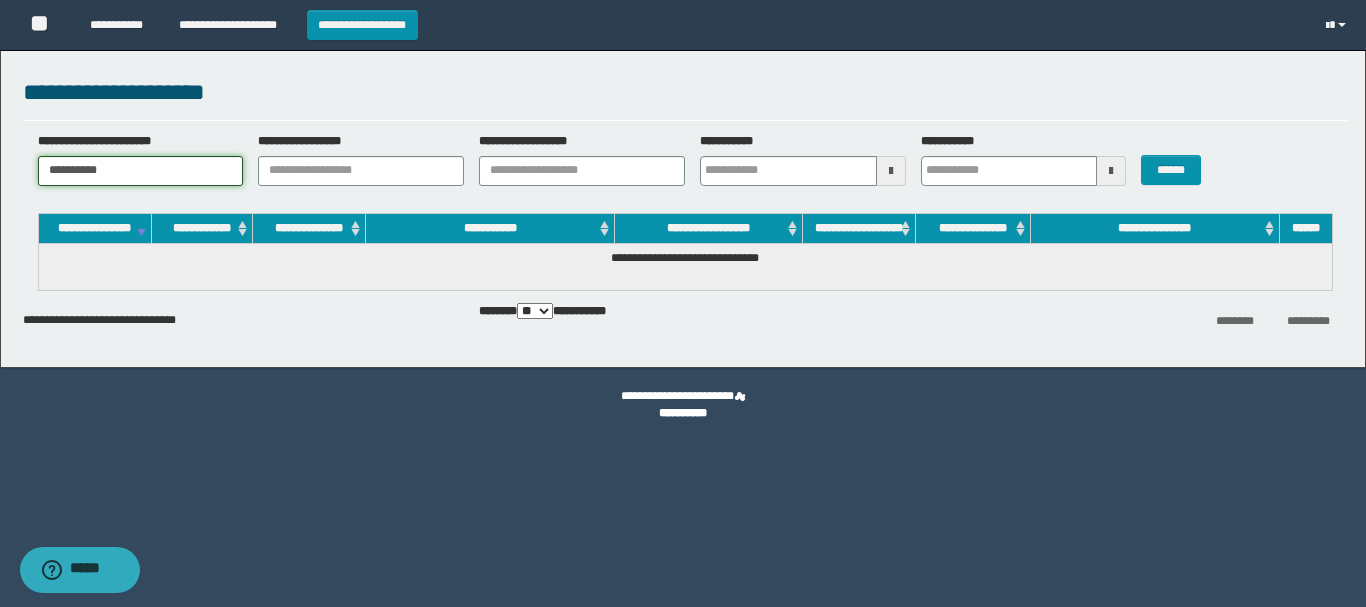 drag, startPoint x: 187, startPoint y: 177, endPoint x: 0, endPoint y: 181, distance: 187.04277 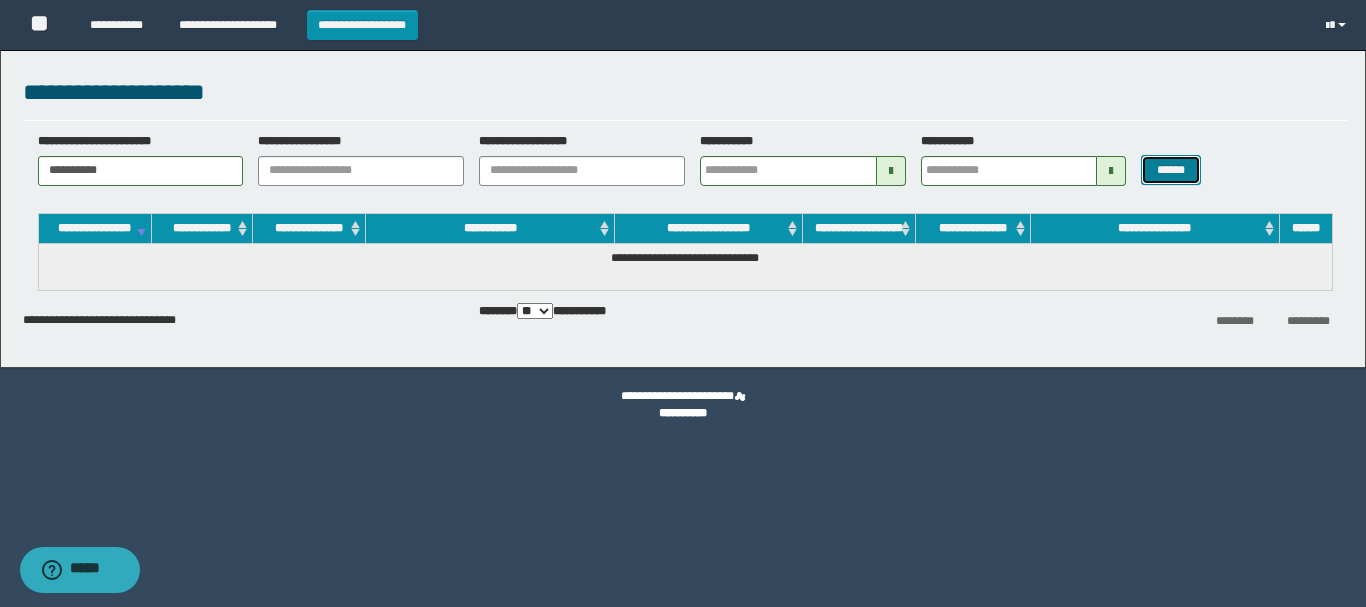 click on "******" at bounding box center (1170, 170) 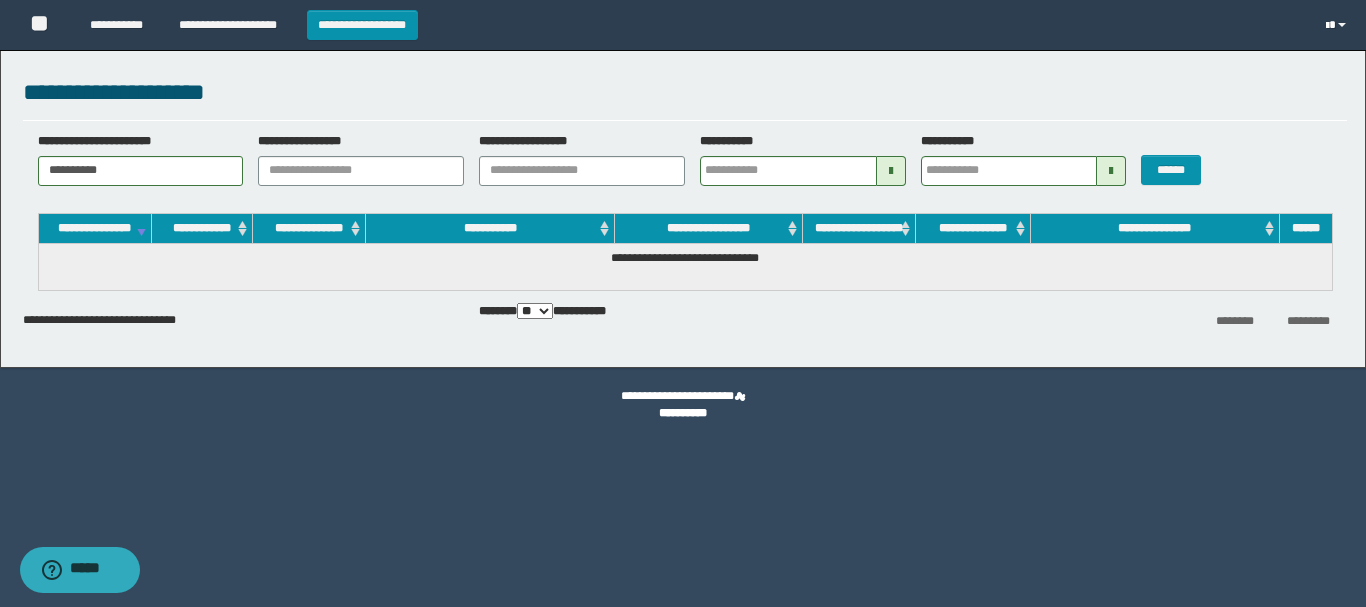 click at bounding box center (1338, 25) 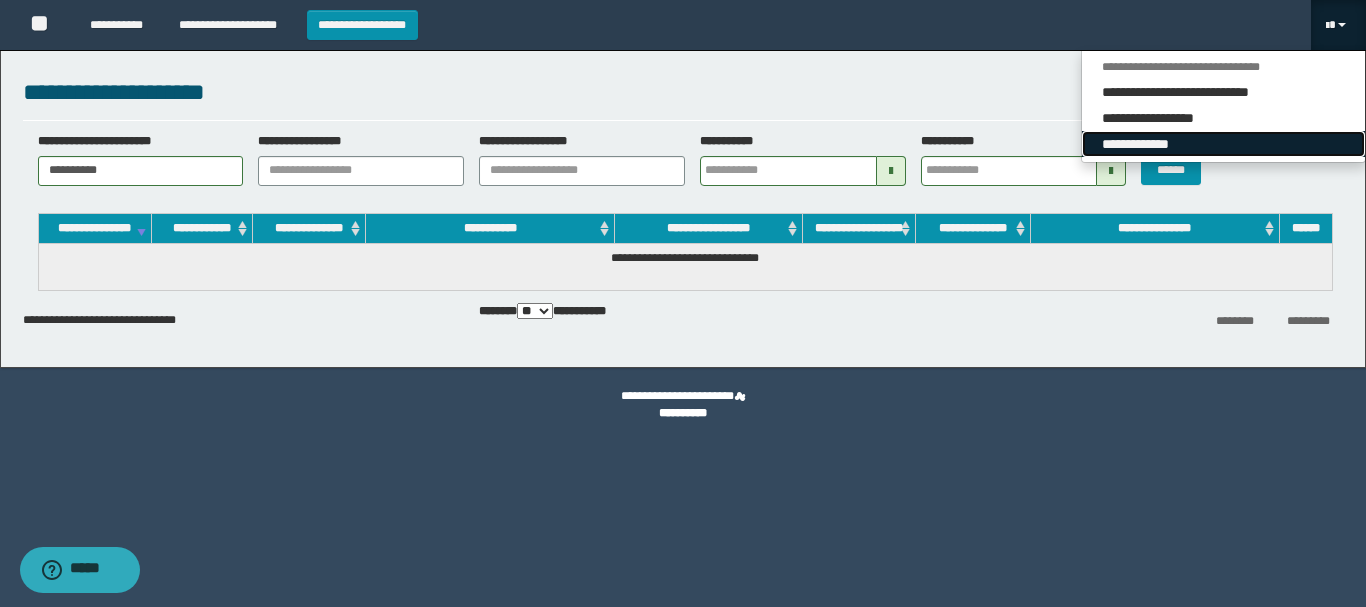 click on "**********" at bounding box center [1223, 144] 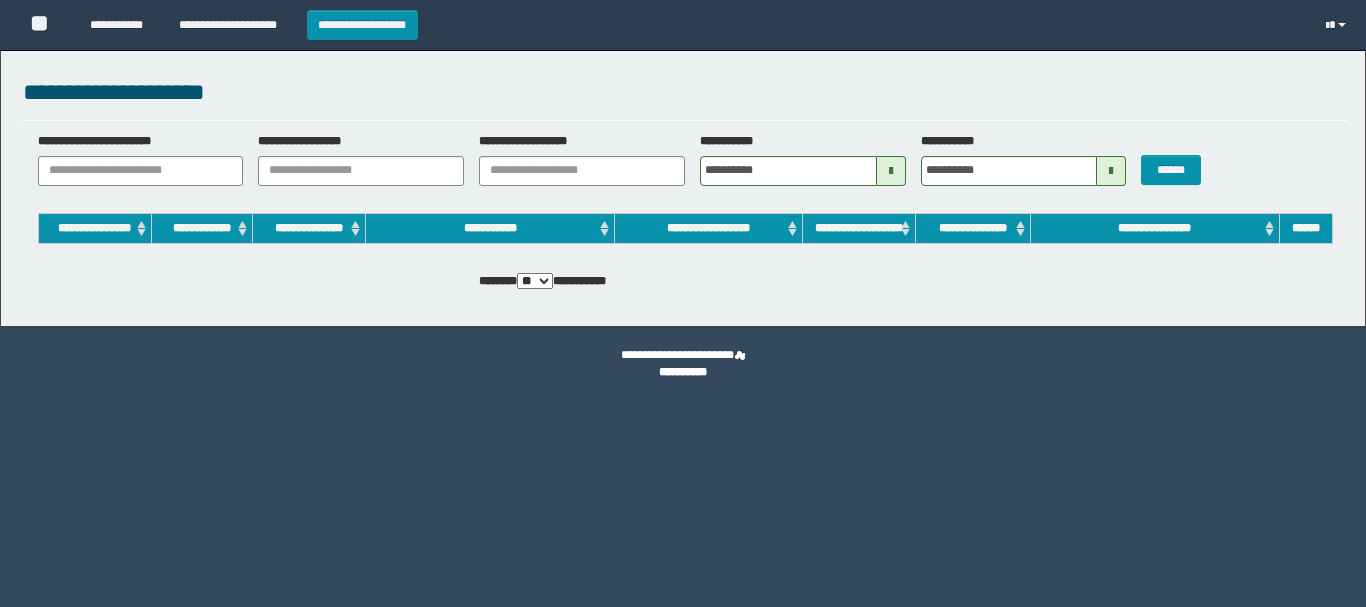 scroll, scrollTop: 0, scrollLeft: 0, axis: both 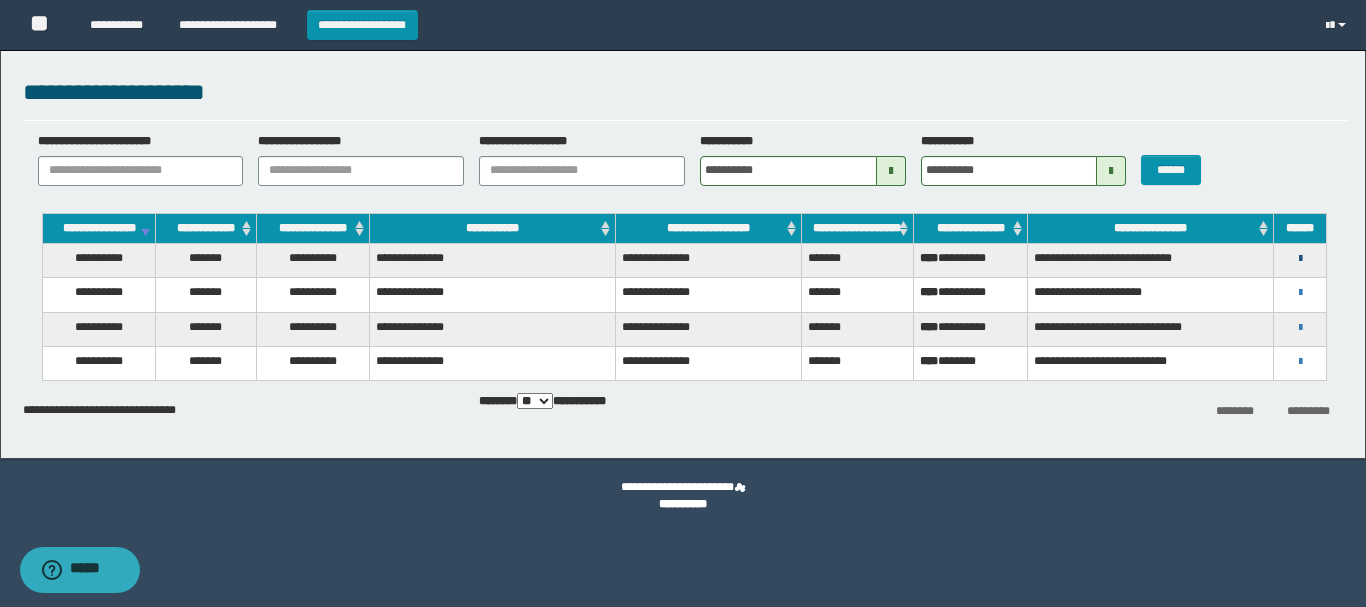 click at bounding box center [1300, 259] 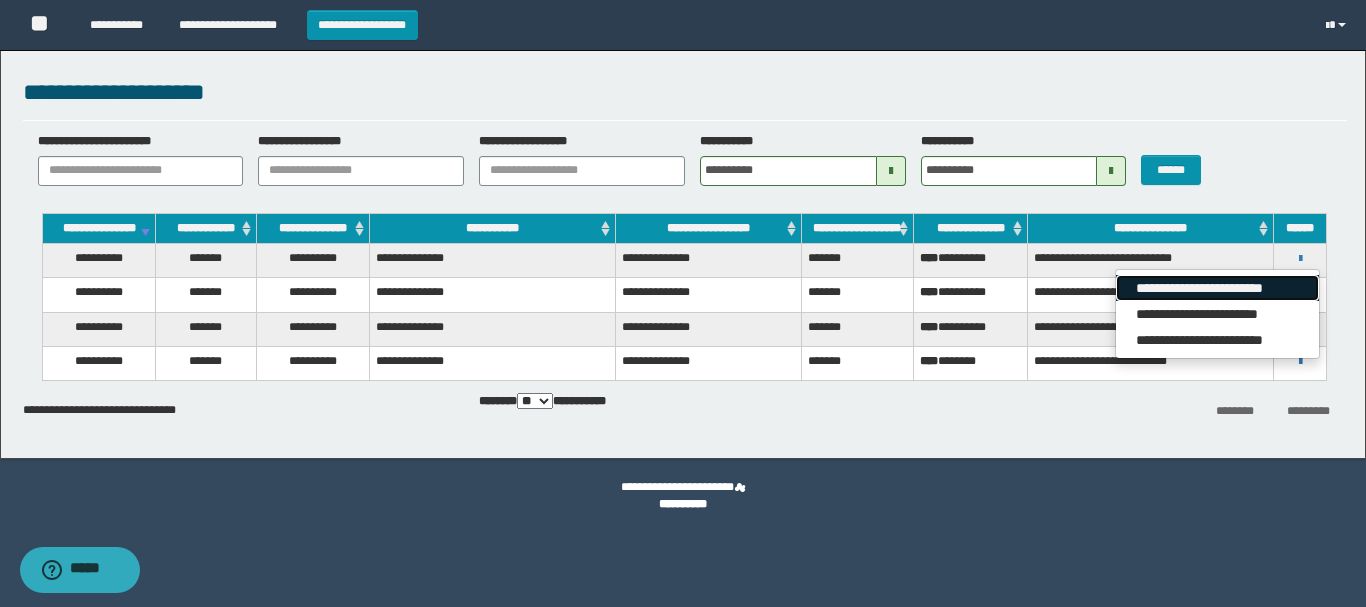 click on "**********" at bounding box center [1217, 288] 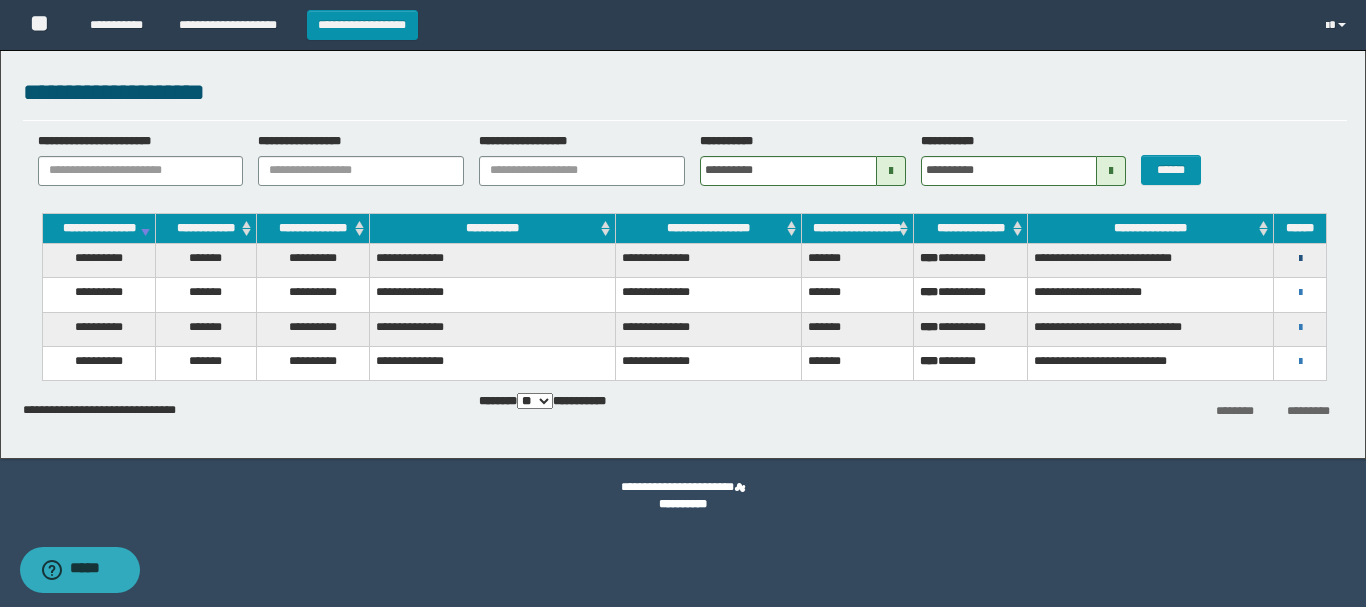 click at bounding box center (1300, 259) 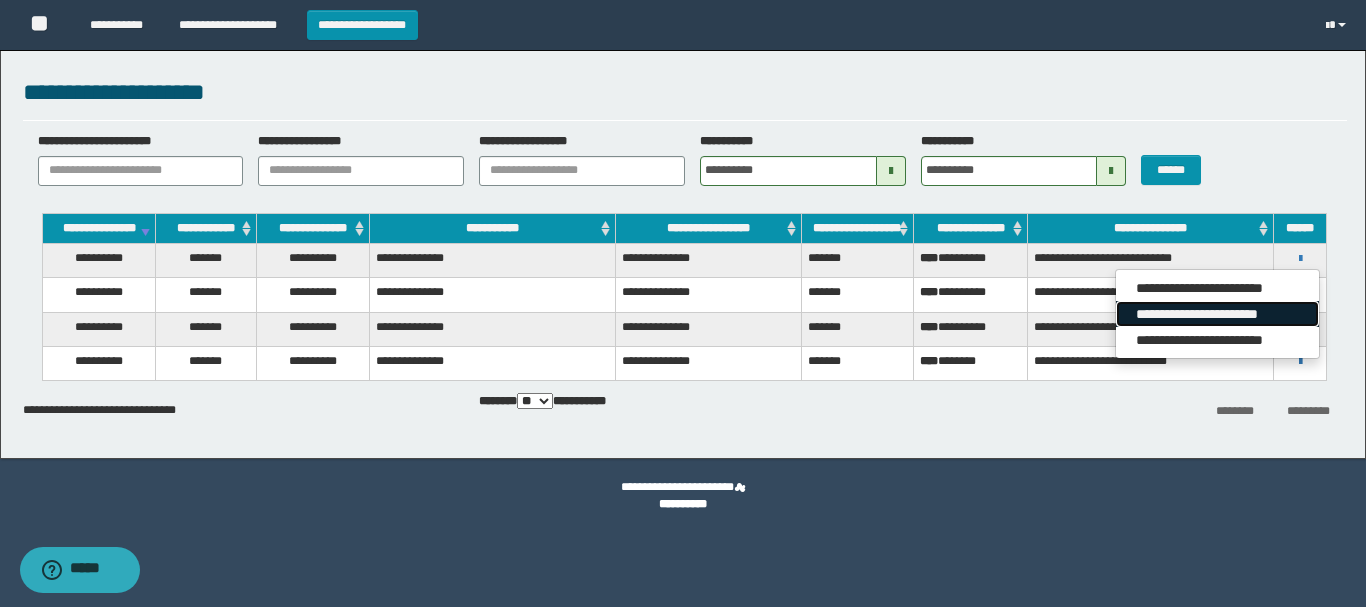 click on "**********" at bounding box center (1217, 314) 